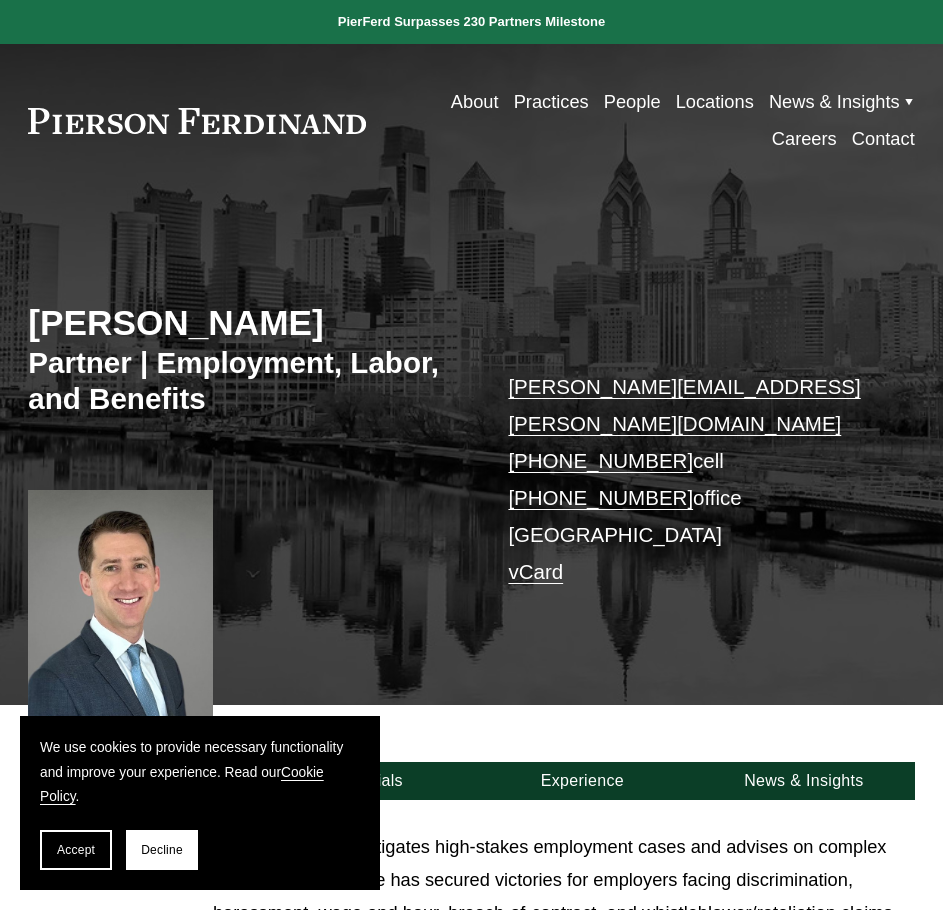 scroll, scrollTop: 0, scrollLeft: 0, axis: both 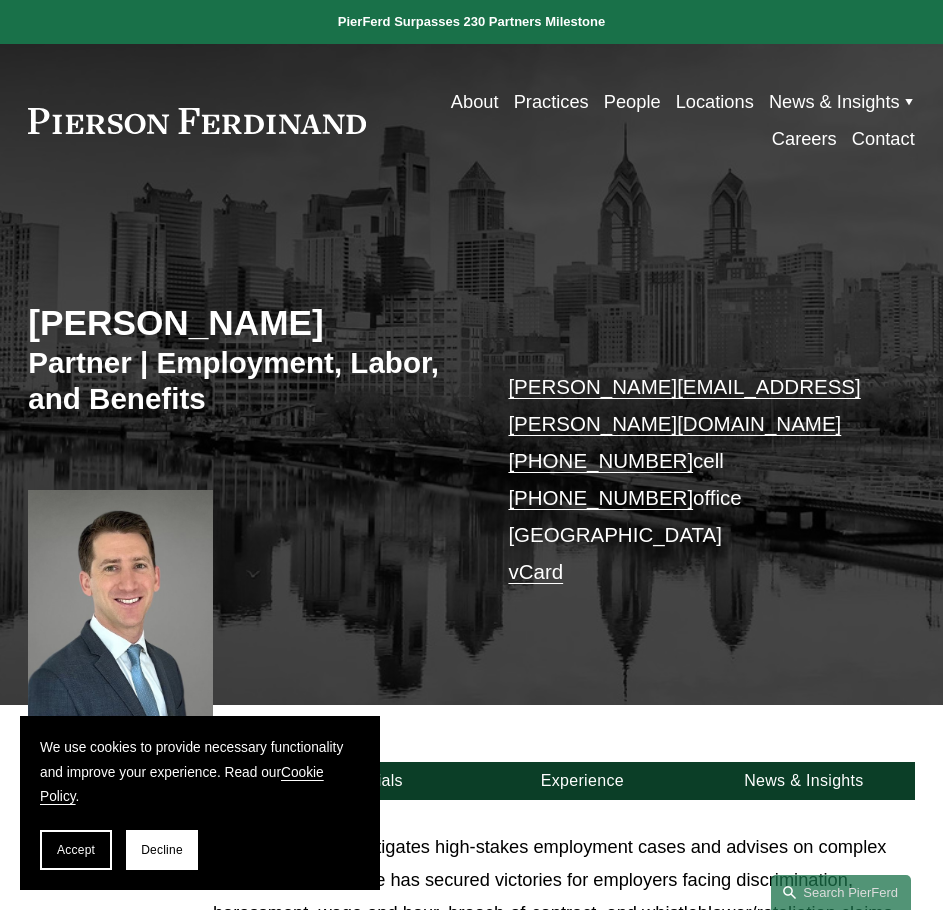 drag, startPoint x: 72, startPoint y: 850, endPoint x: 133, endPoint y: 815, distance: 70.327805 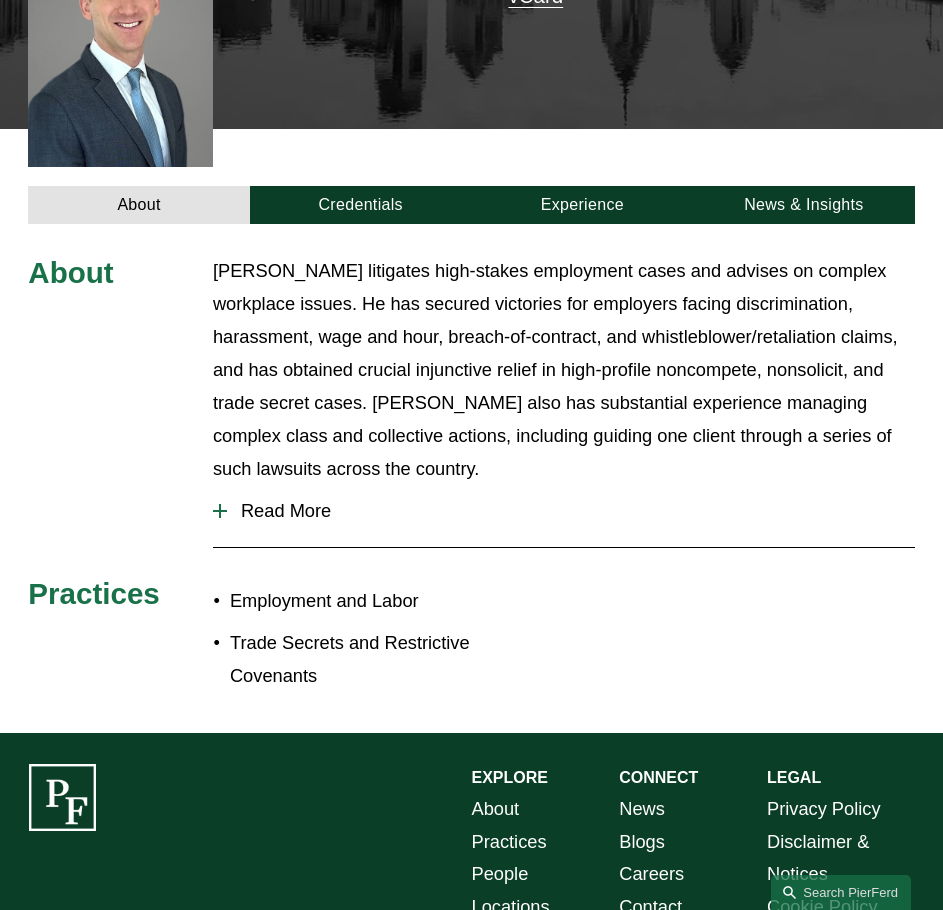 scroll, scrollTop: 700, scrollLeft: 0, axis: vertical 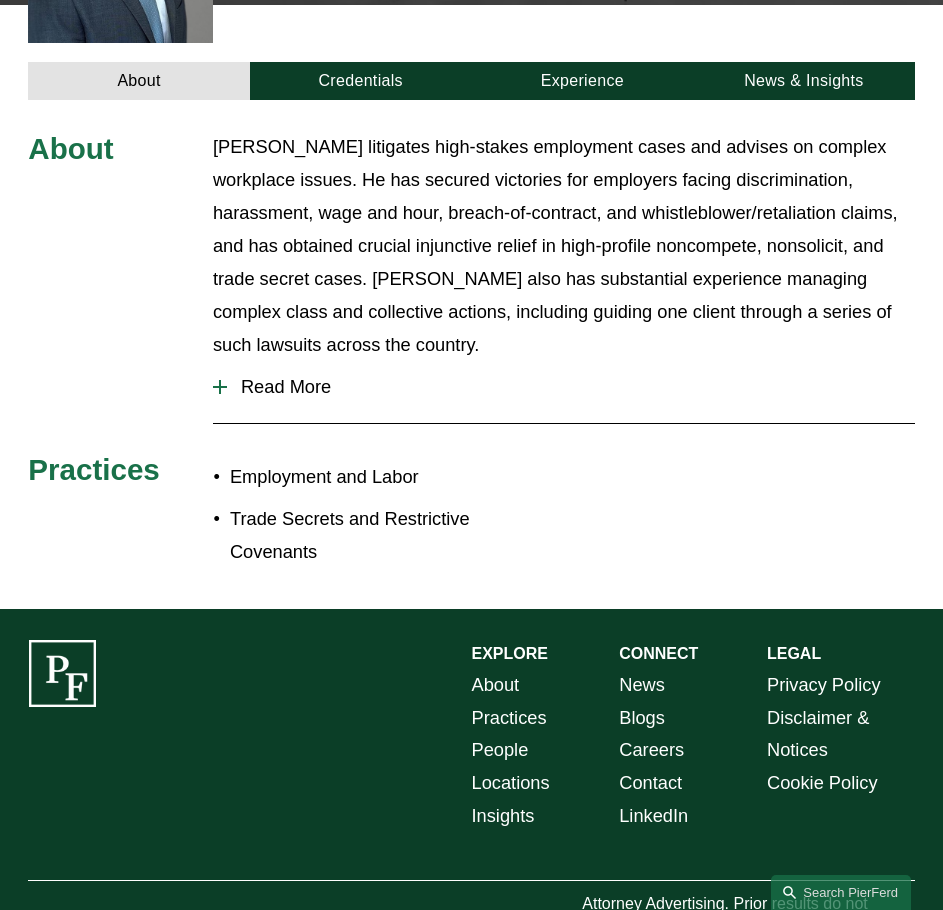 click on "Read More" at bounding box center [564, 387] 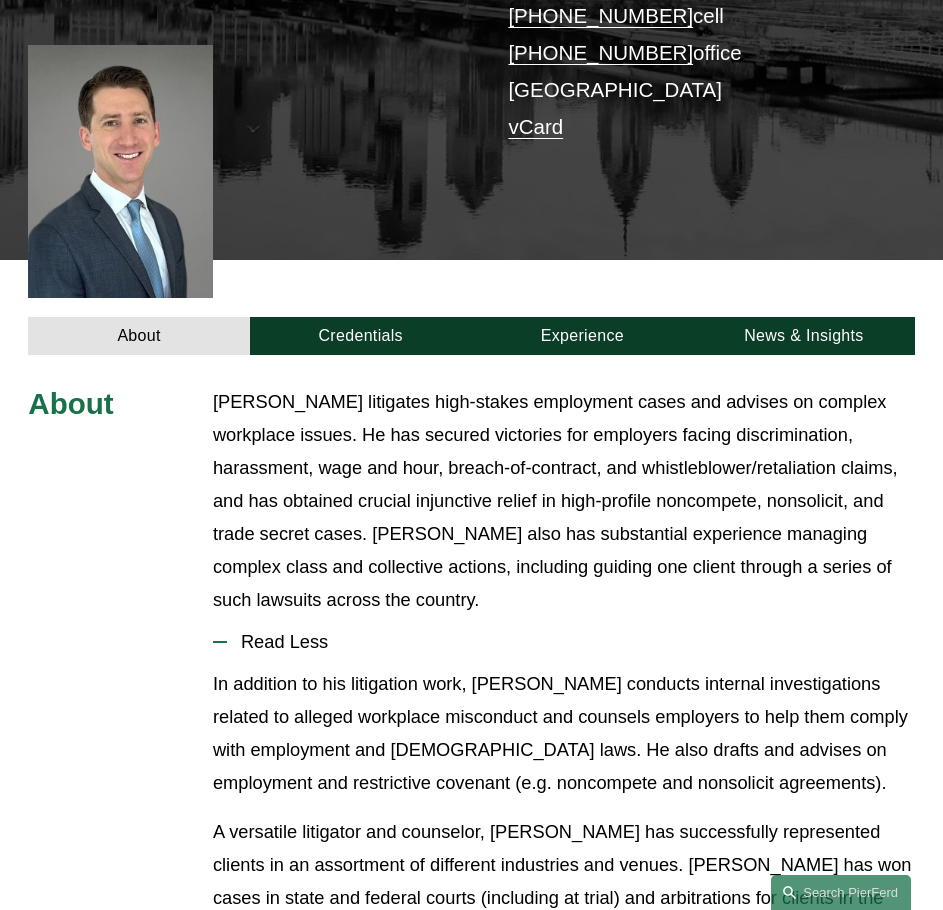 scroll, scrollTop: 300, scrollLeft: 0, axis: vertical 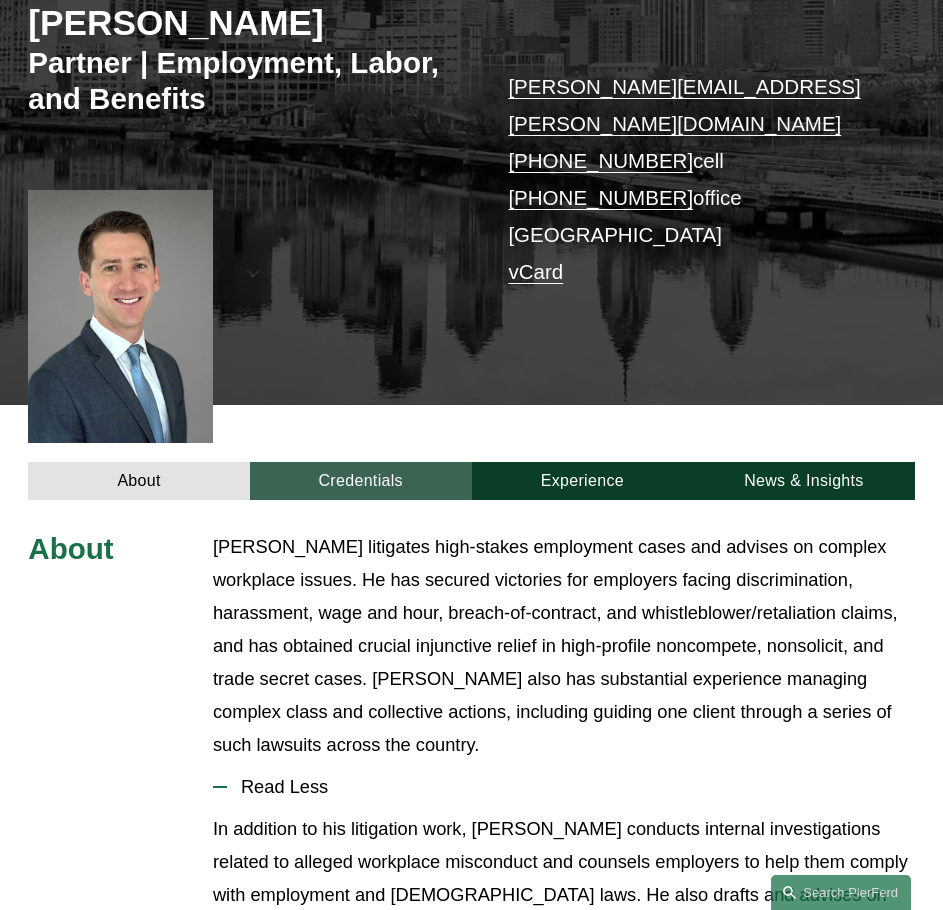 click on "Credentials" at bounding box center [361, 481] 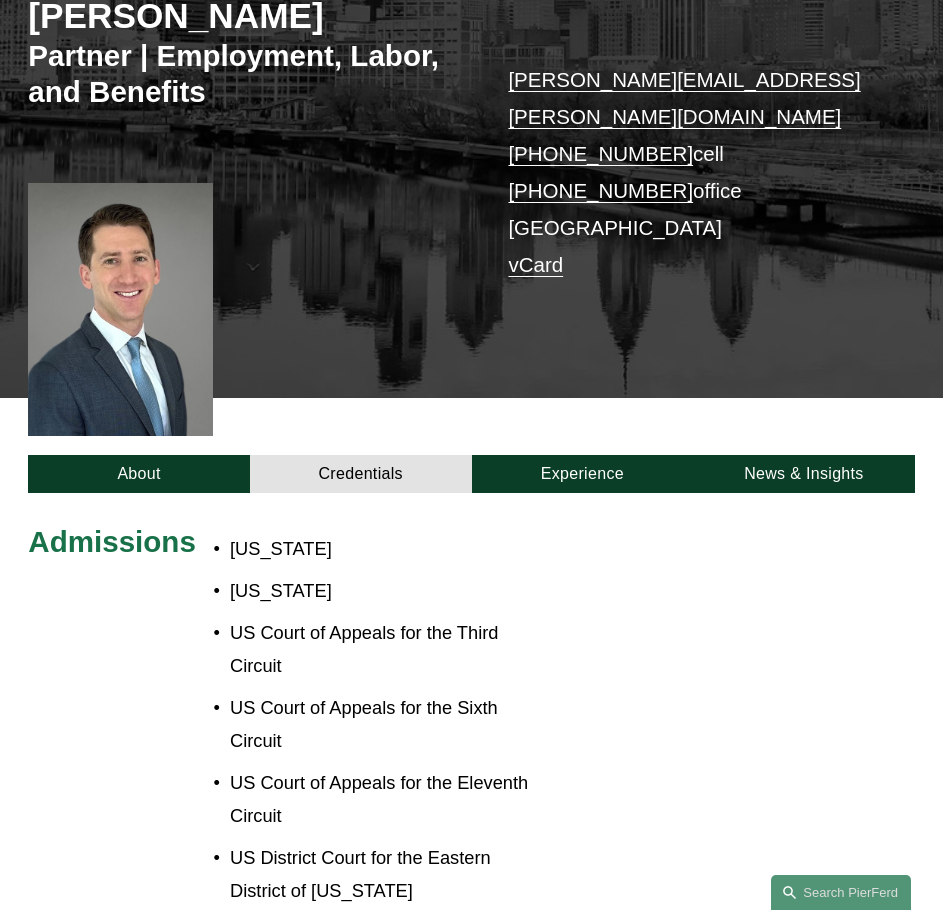 scroll, scrollTop: 300, scrollLeft: 0, axis: vertical 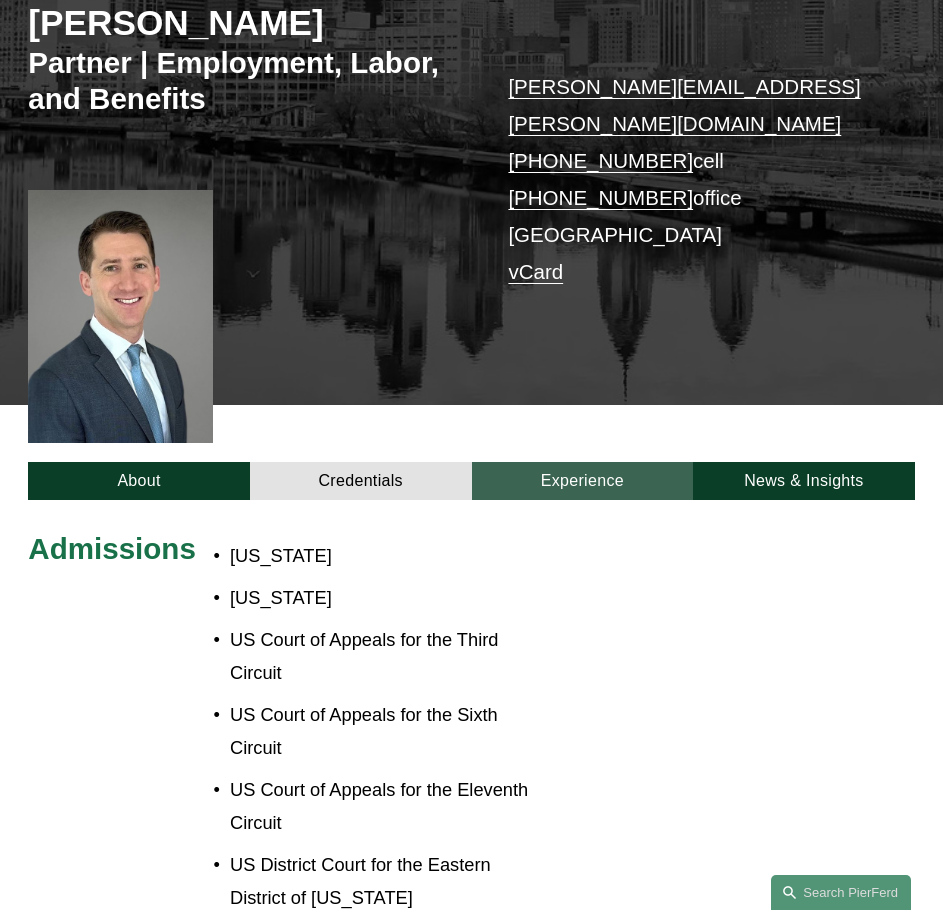 click on "Experience" at bounding box center (583, 481) 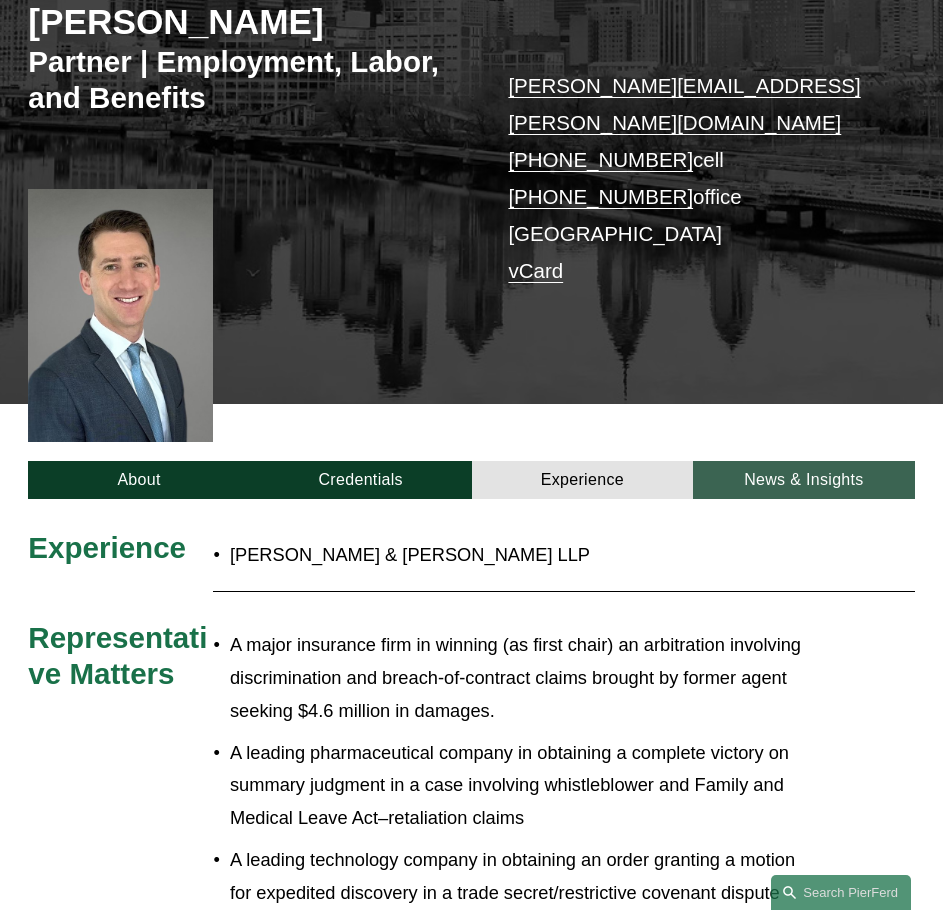 scroll, scrollTop: 300, scrollLeft: 0, axis: vertical 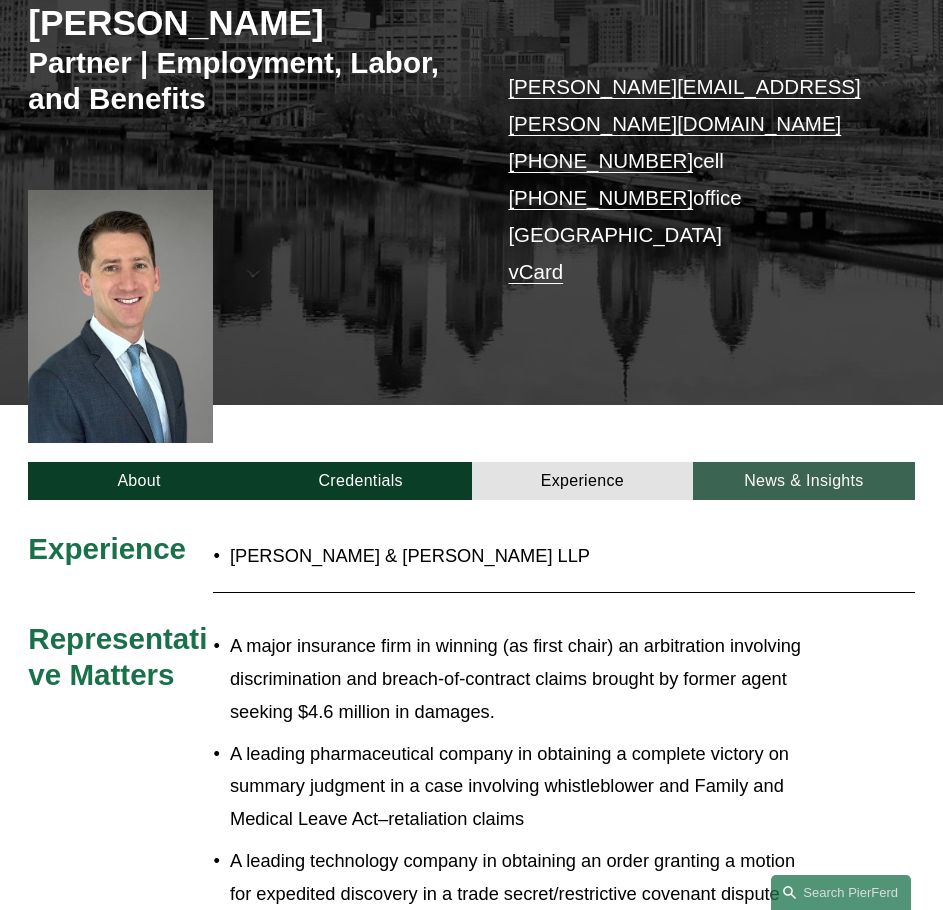 click on "News & Insights" at bounding box center [804, 481] 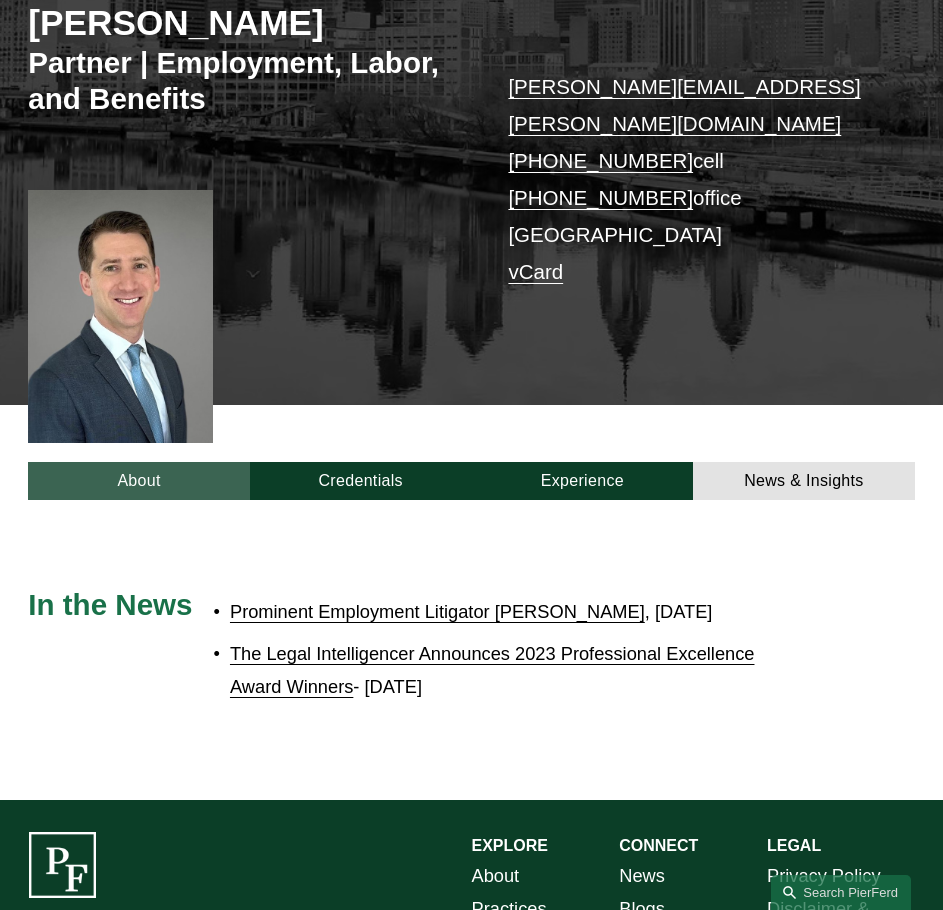 click on "About" at bounding box center (139, 481) 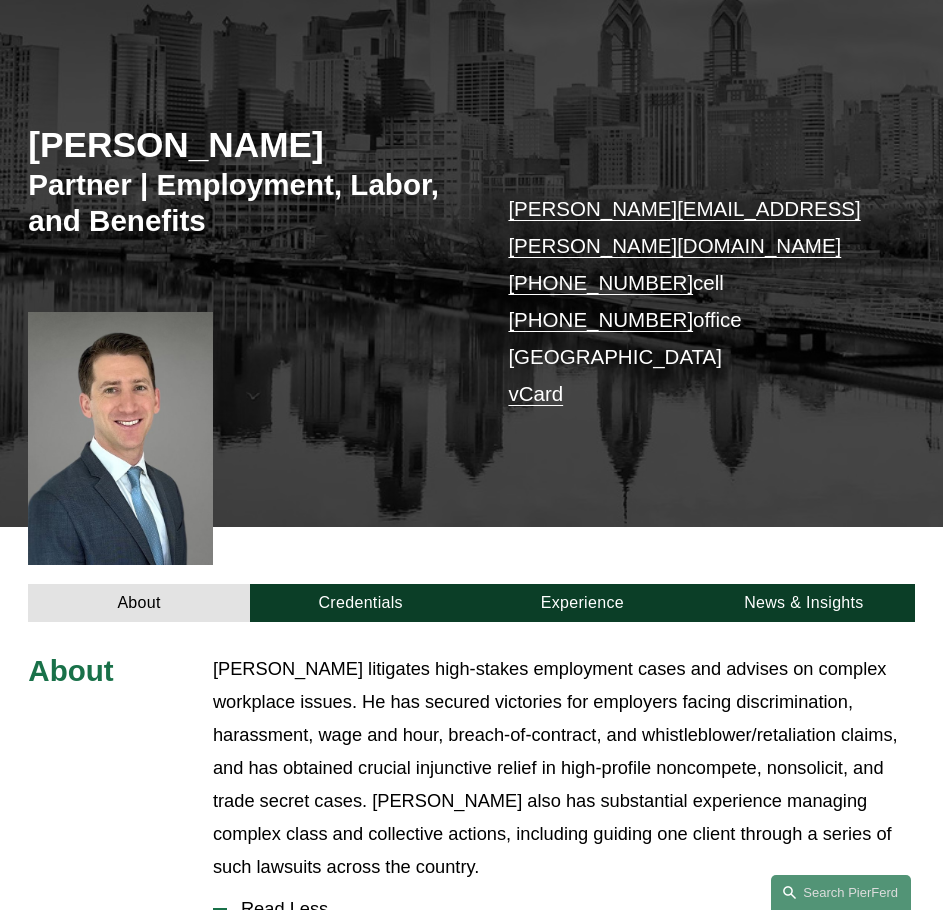 scroll, scrollTop: 0, scrollLeft: 0, axis: both 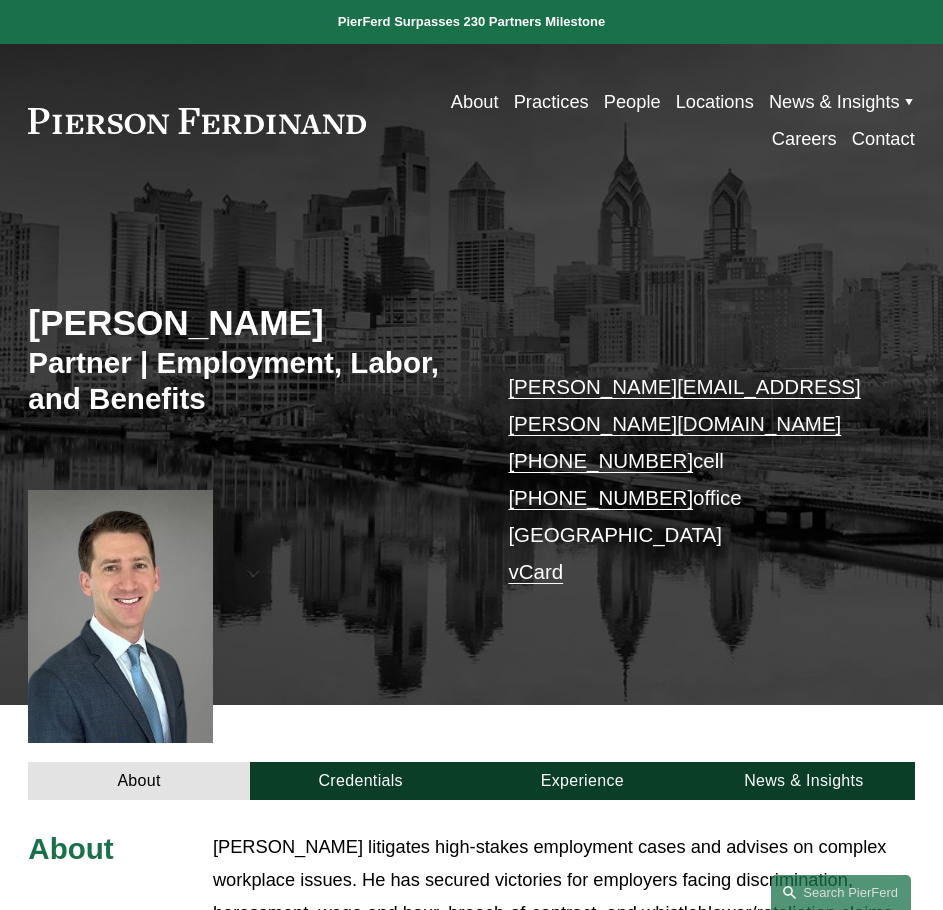 click on "vCard" at bounding box center (535, 571) 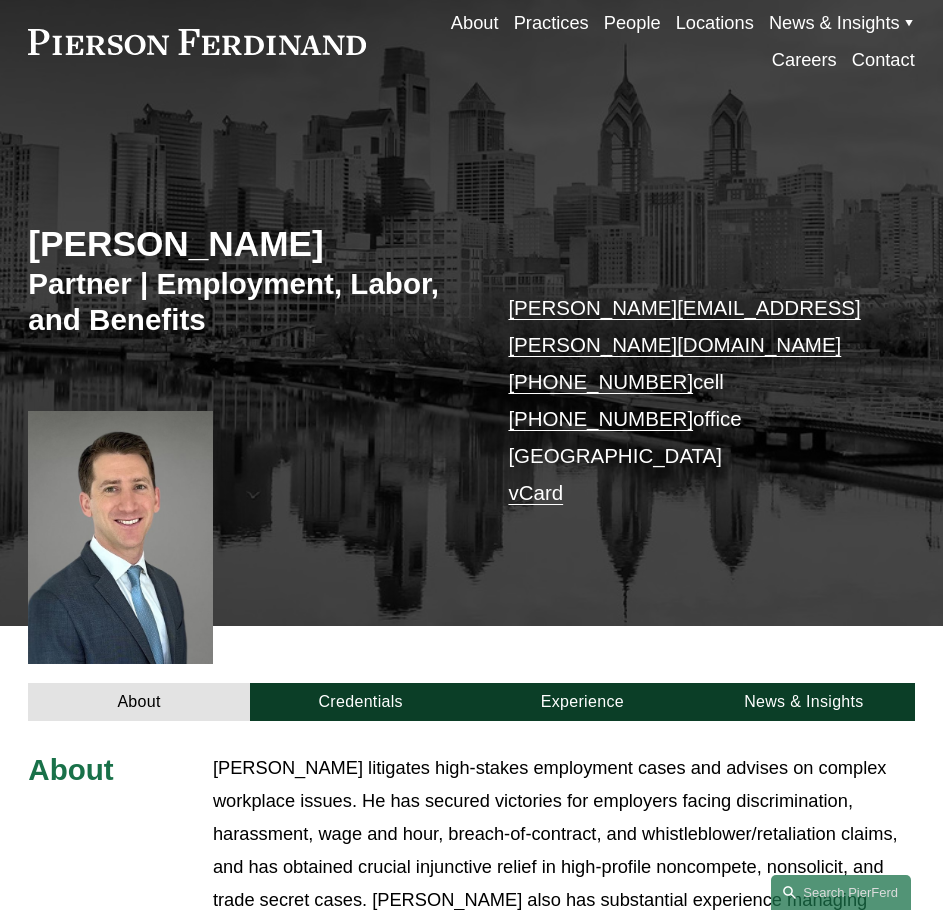 scroll, scrollTop: 0, scrollLeft: 0, axis: both 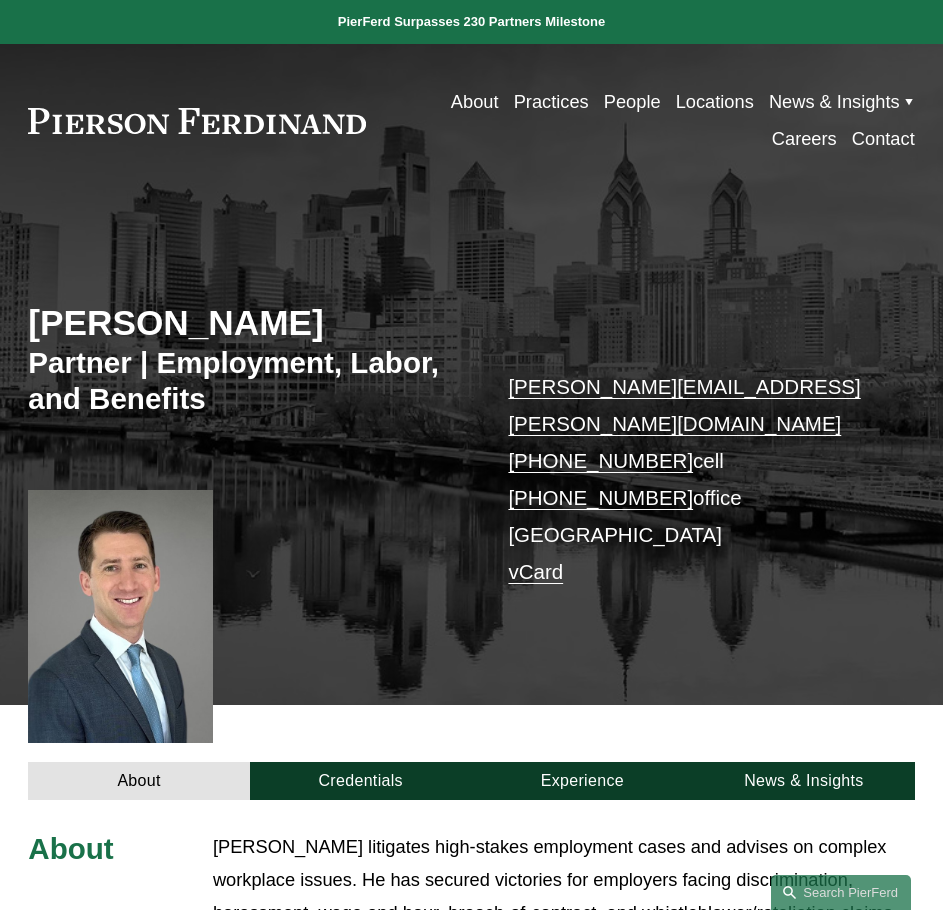 click on "People" at bounding box center (632, 102) 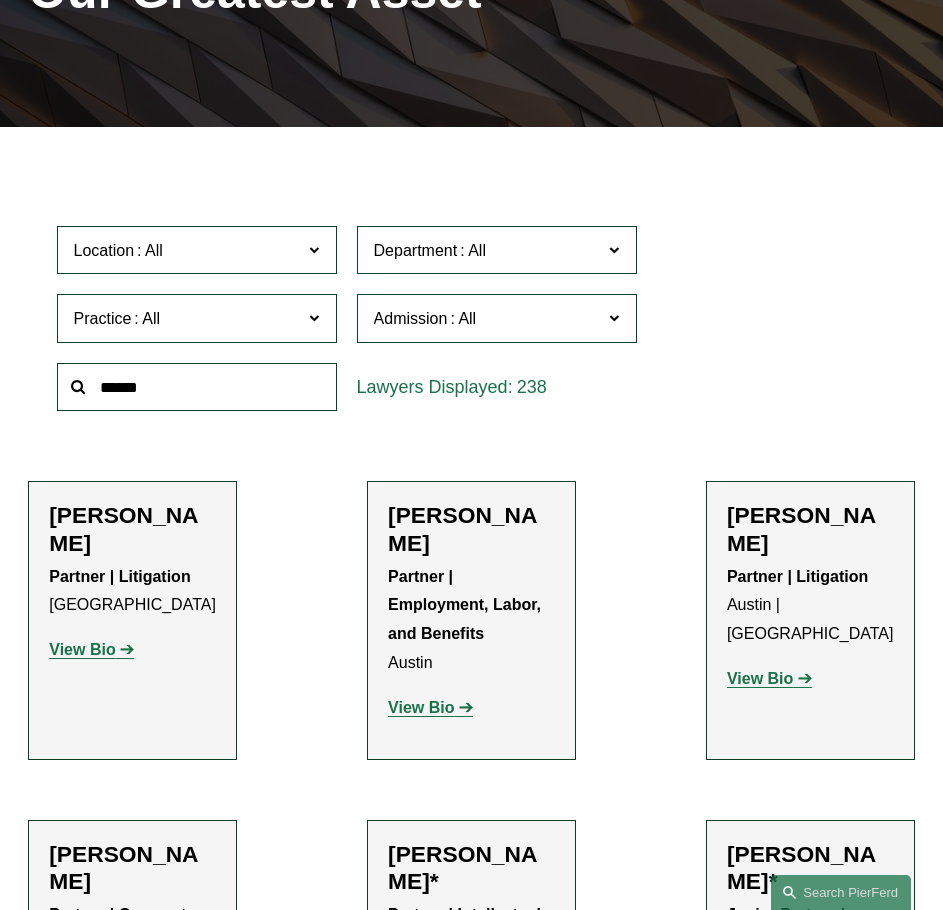 scroll, scrollTop: 400, scrollLeft: 0, axis: vertical 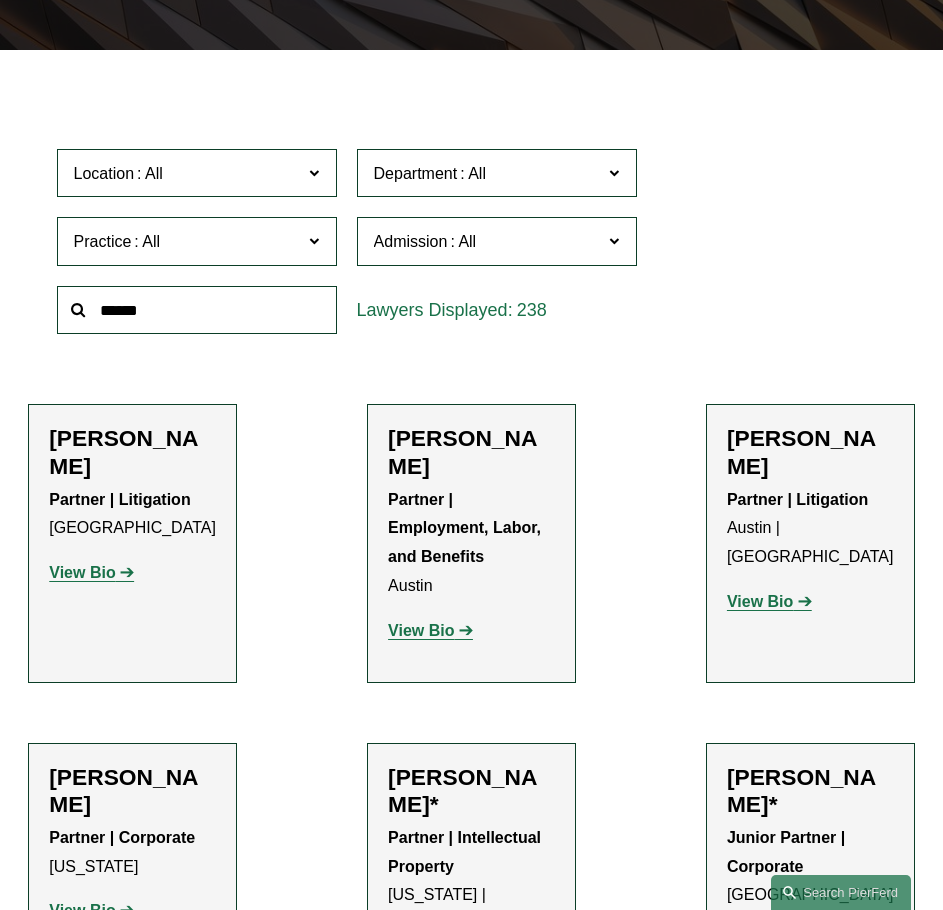 click on "Location" 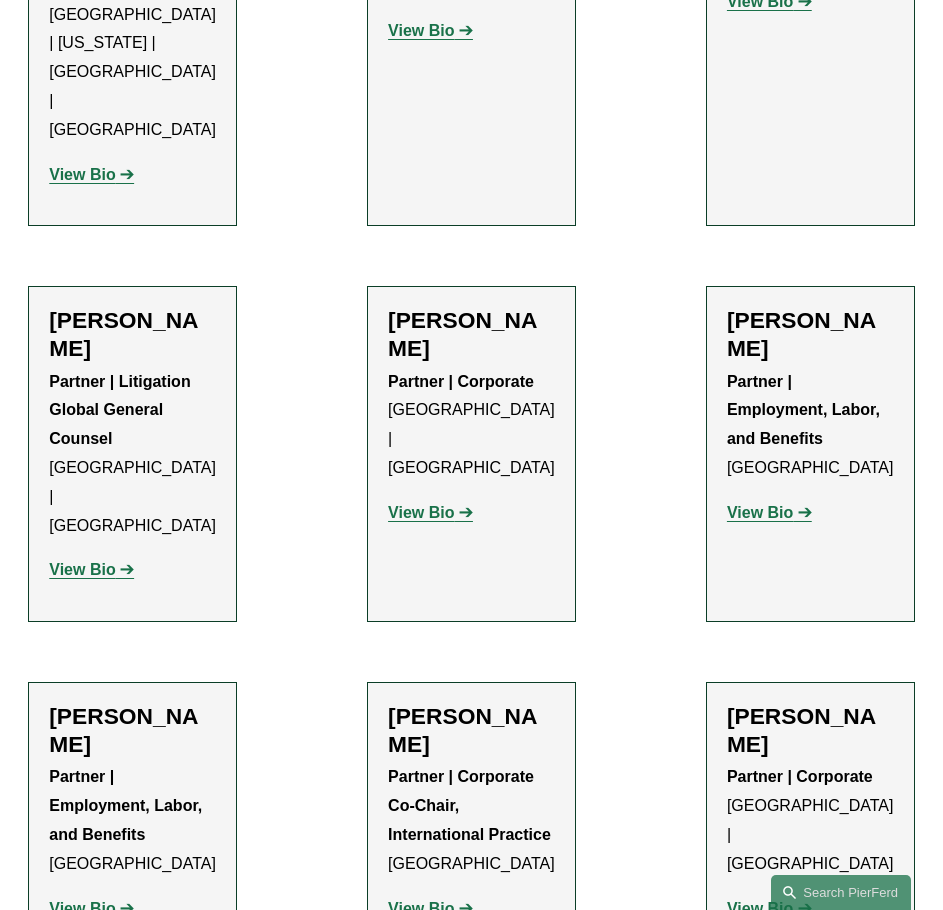 scroll, scrollTop: 1733, scrollLeft: 0, axis: vertical 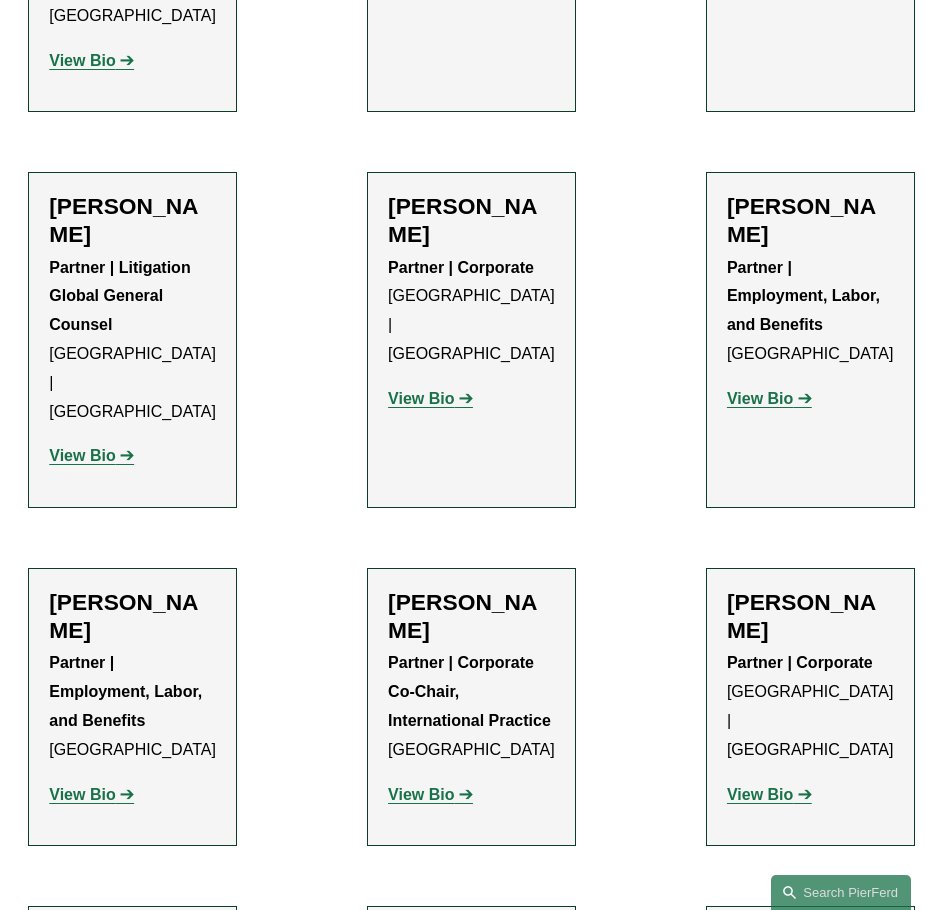 click on "View Bio" 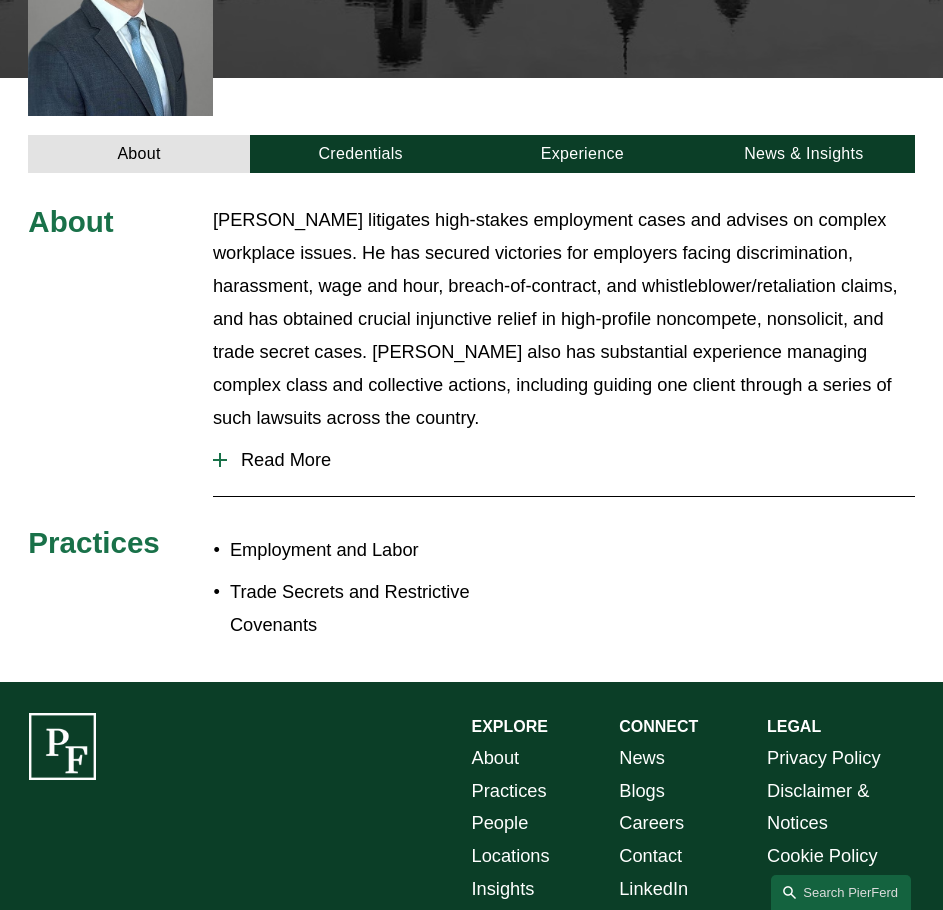 scroll, scrollTop: 700, scrollLeft: 0, axis: vertical 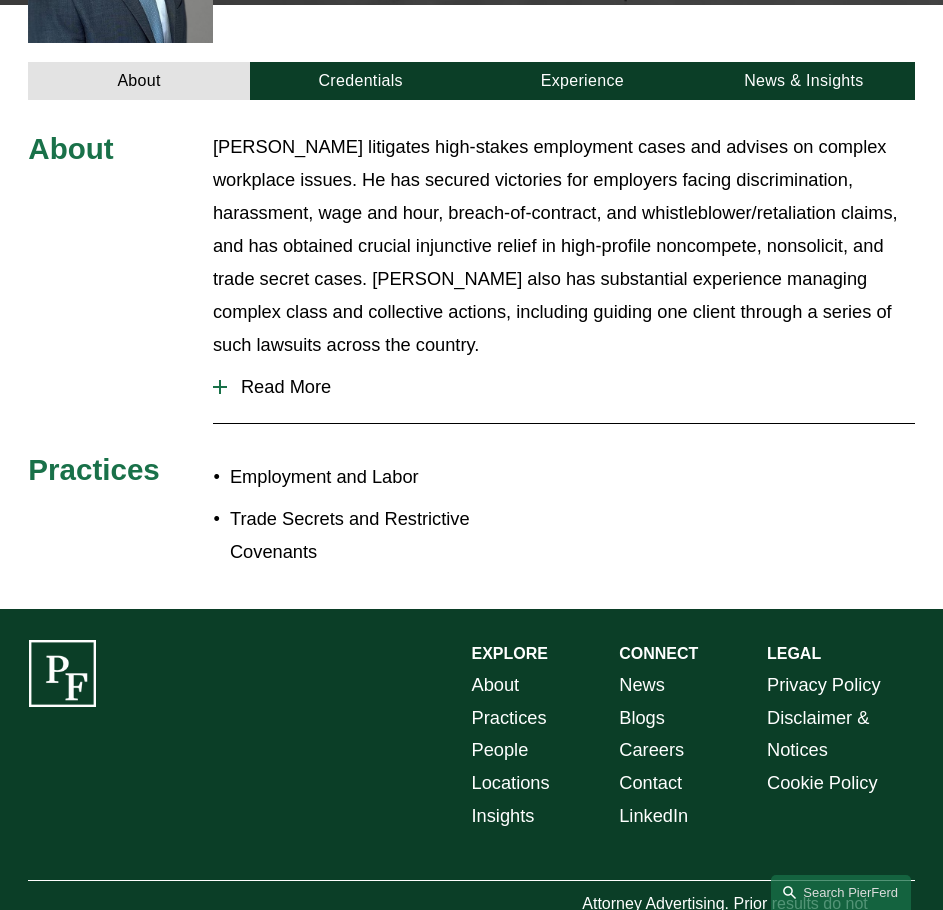 drag, startPoint x: 295, startPoint y: 470, endPoint x: 293, endPoint y: 486, distance: 16.124516 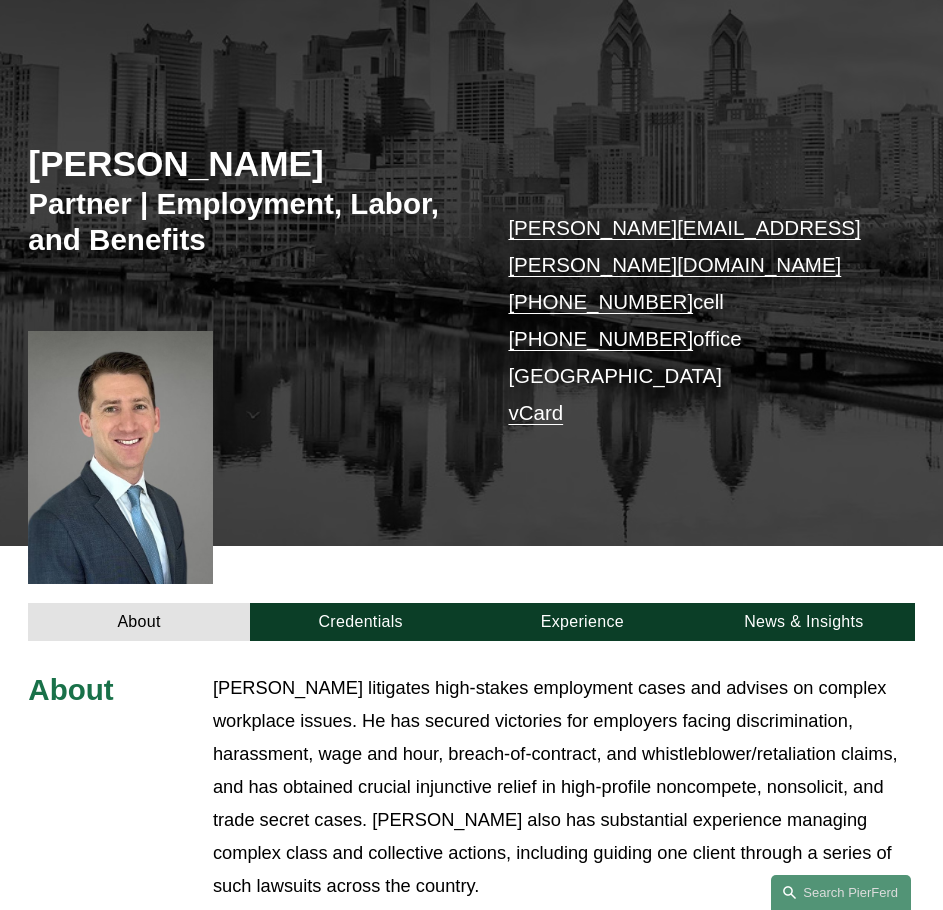 scroll, scrollTop: 0, scrollLeft: 0, axis: both 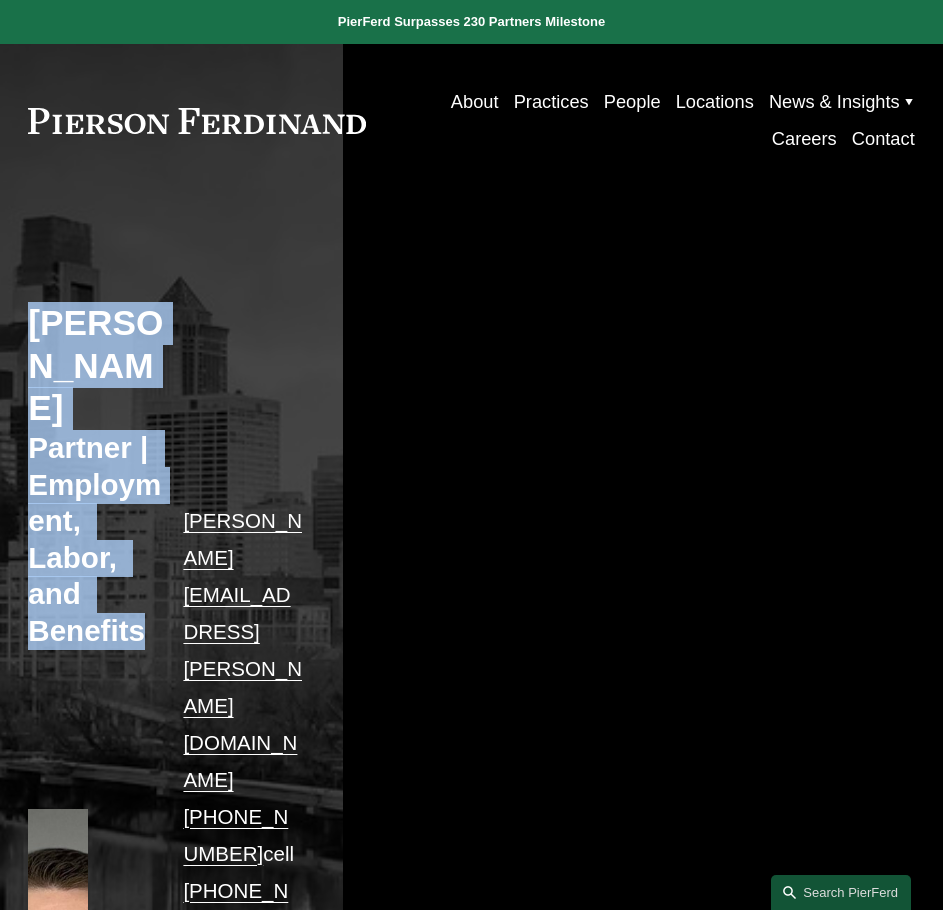 drag, startPoint x: 148, startPoint y: 626, endPoint x: 19, endPoint y: 291, distance: 358.9791 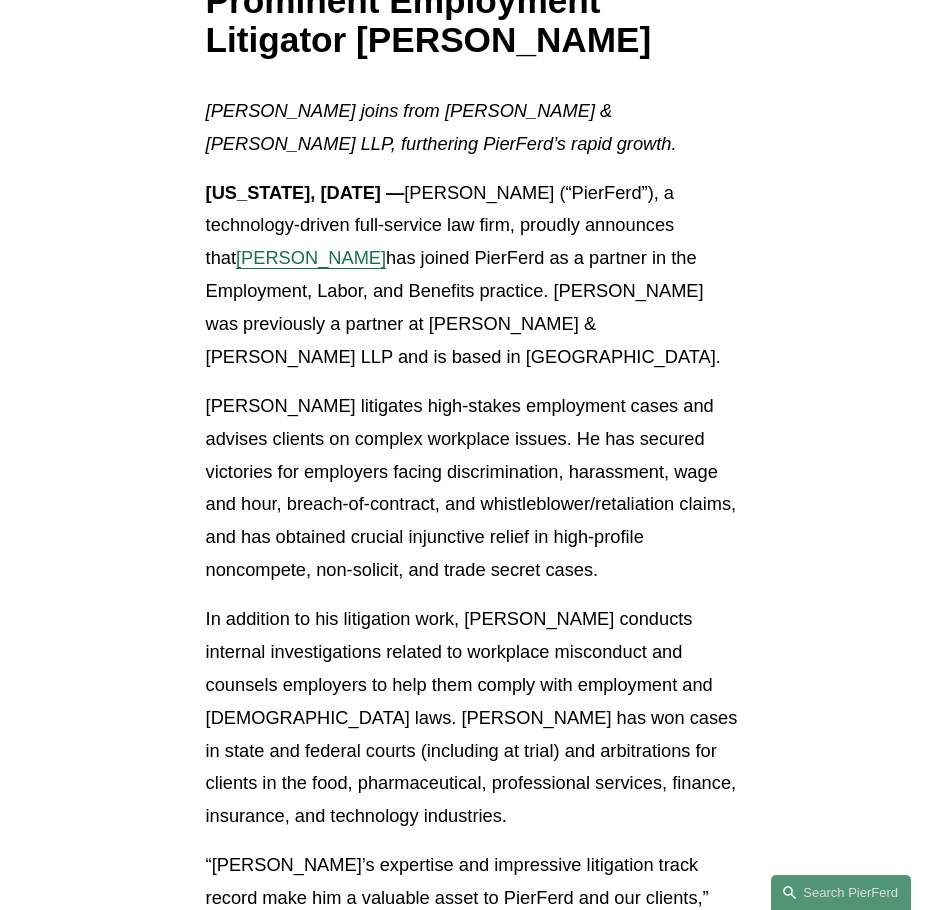 scroll, scrollTop: 400, scrollLeft: 0, axis: vertical 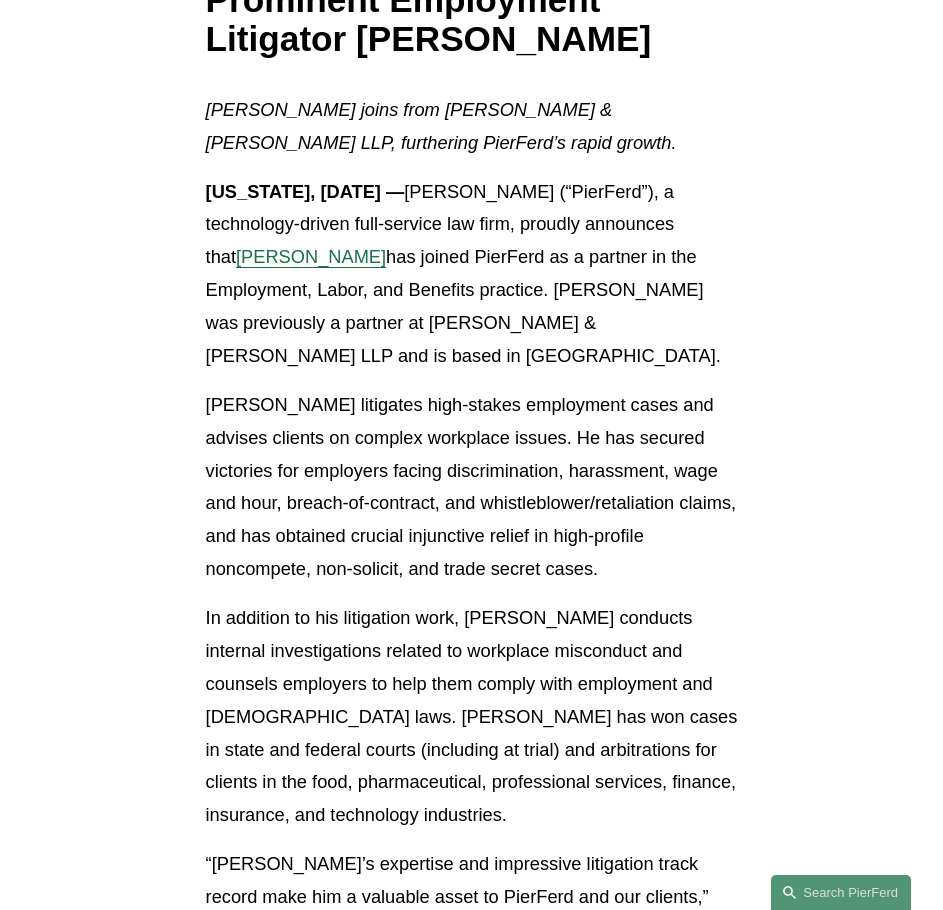 click on "Benjamin Jacobs" at bounding box center [311, 256] 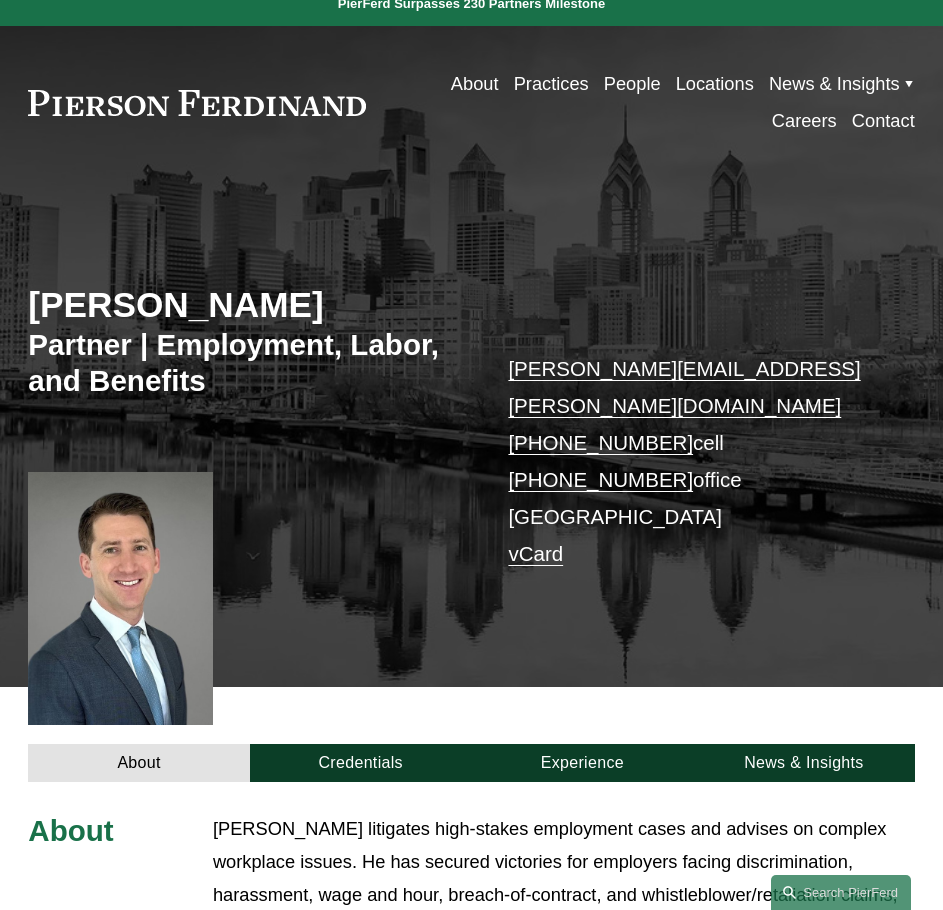 scroll, scrollTop: 0, scrollLeft: 0, axis: both 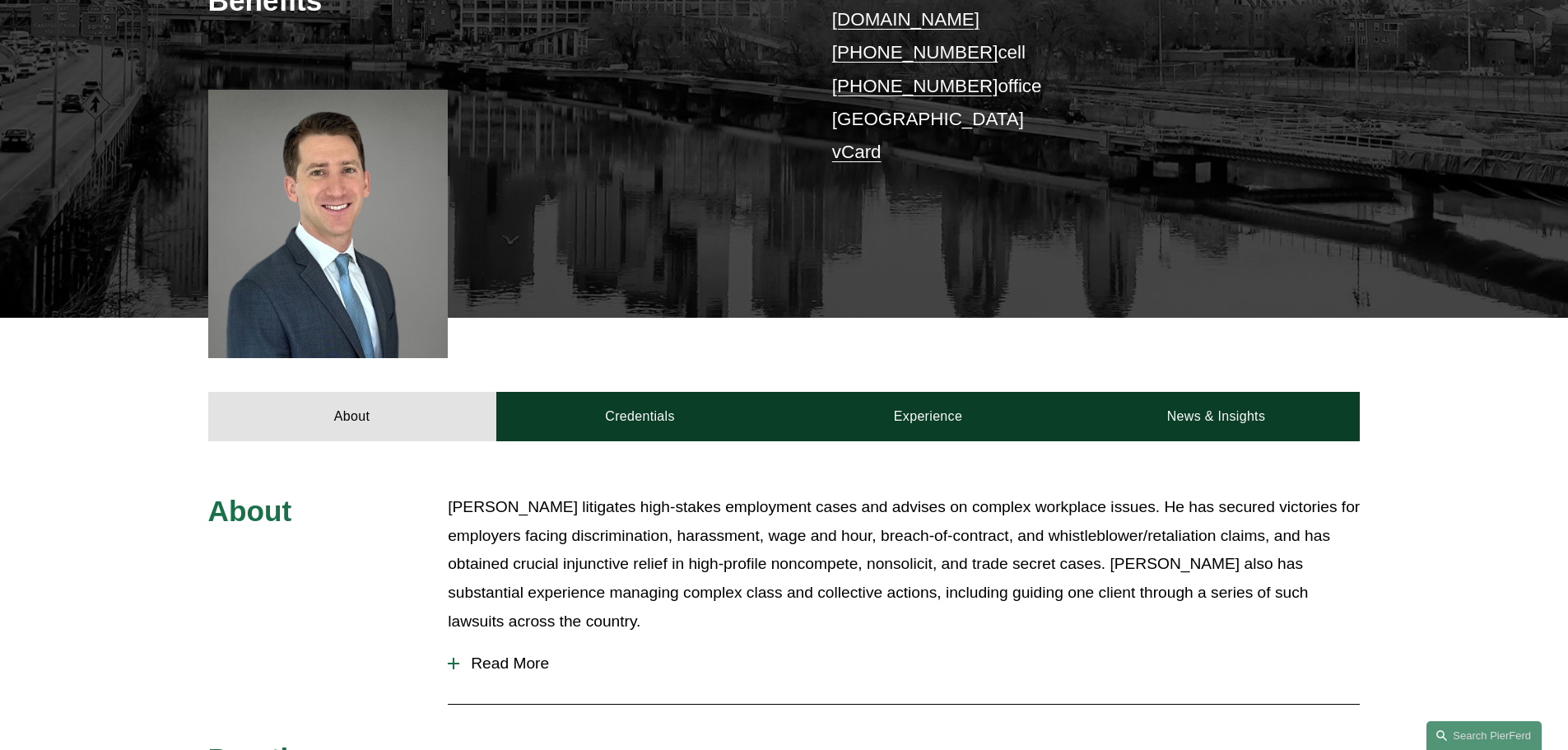 click on "Benjamin K. Jacobs litigates high-stakes employment cases and advises on complex workplace issues. He has secured victories for employers facing discrimination, harassment, wage and hour, breach-of-contract, and whistleblower/retaliation claims, and has obtained crucial injunctive relief in high-profile noncompete, nonsolicit, and trade secret cases. Ben also has substantial experience managing complex class and collective actions, including guiding one client through a series of such lawsuits across the country." at bounding box center (904, 567) 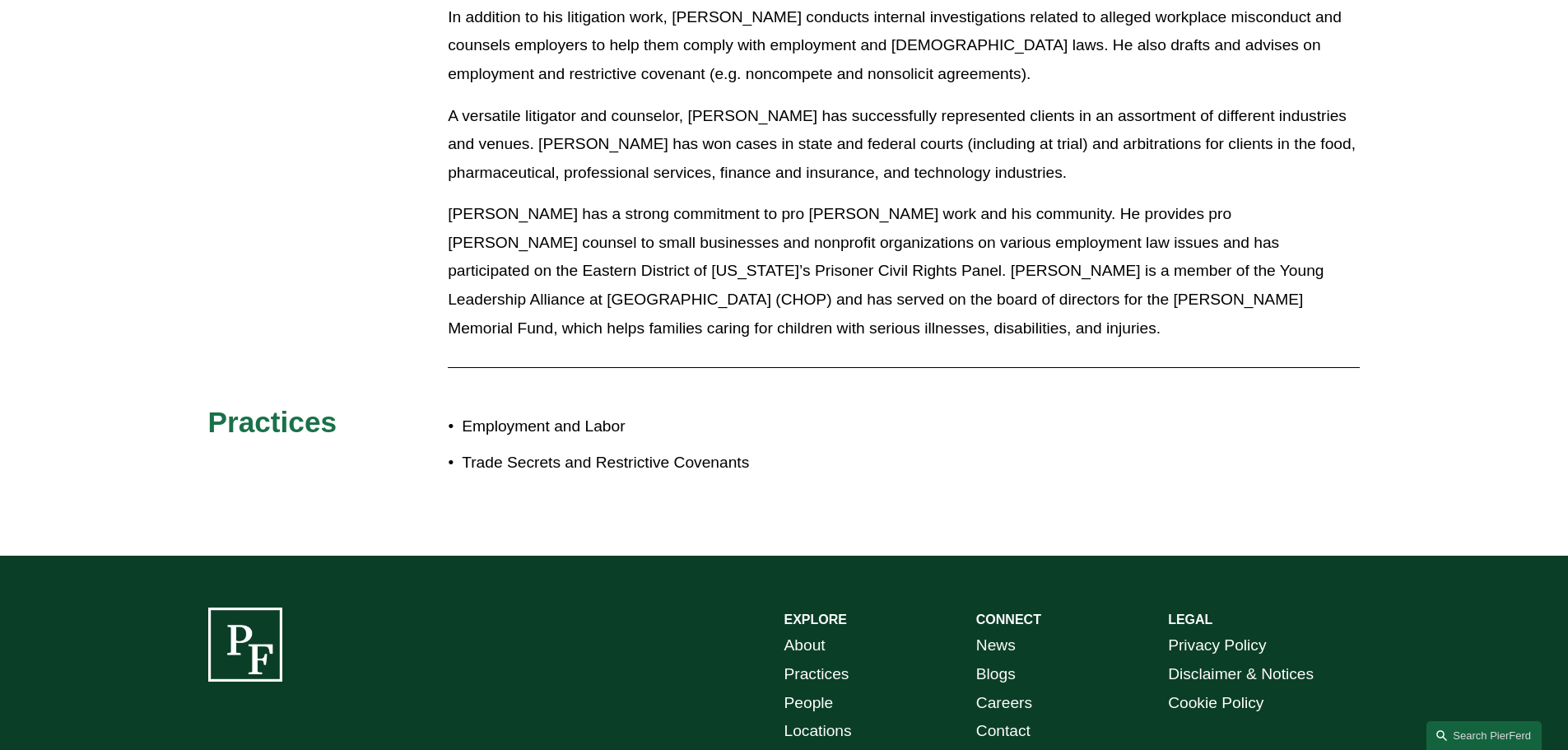 scroll, scrollTop: 1067, scrollLeft: 0, axis: vertical 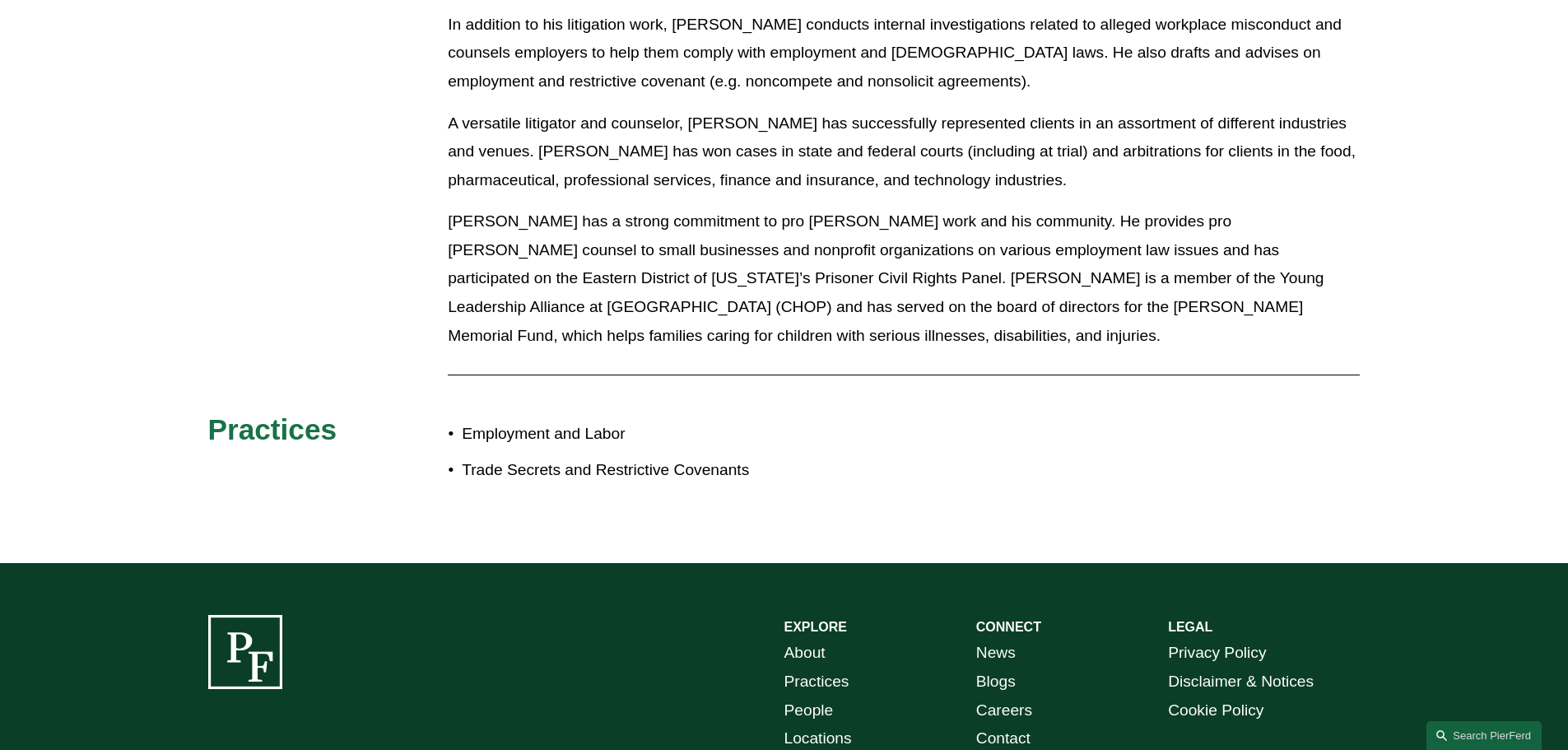 drag, startPoint x: 1193, startPoint y: 173, endPoint x: 1202, endPoint y: 168, distance: 10.29563 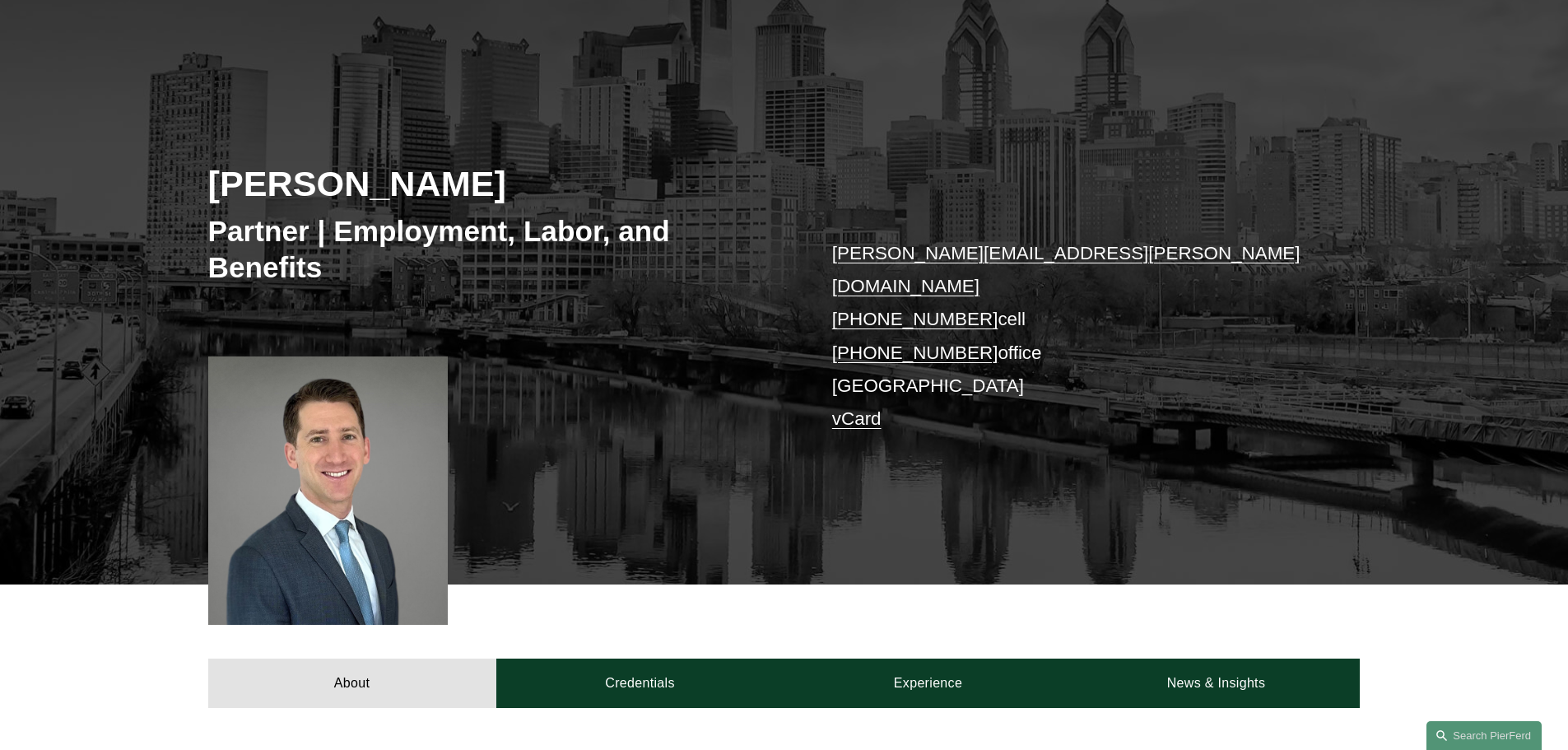 scroll, scrollTop: 0, scrollLeft: 0, axis: both 